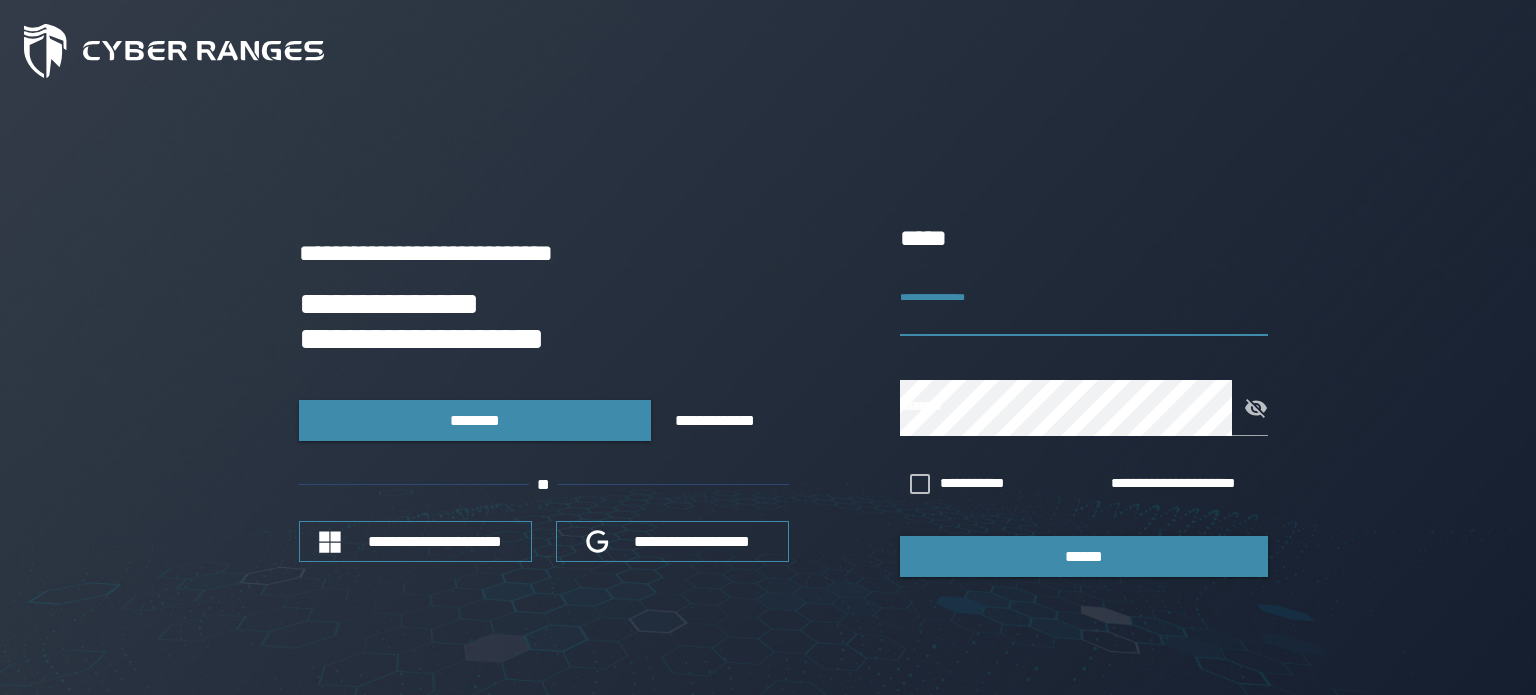 scroll, scrollTop: 0, scrollLeft: 0, axis: both 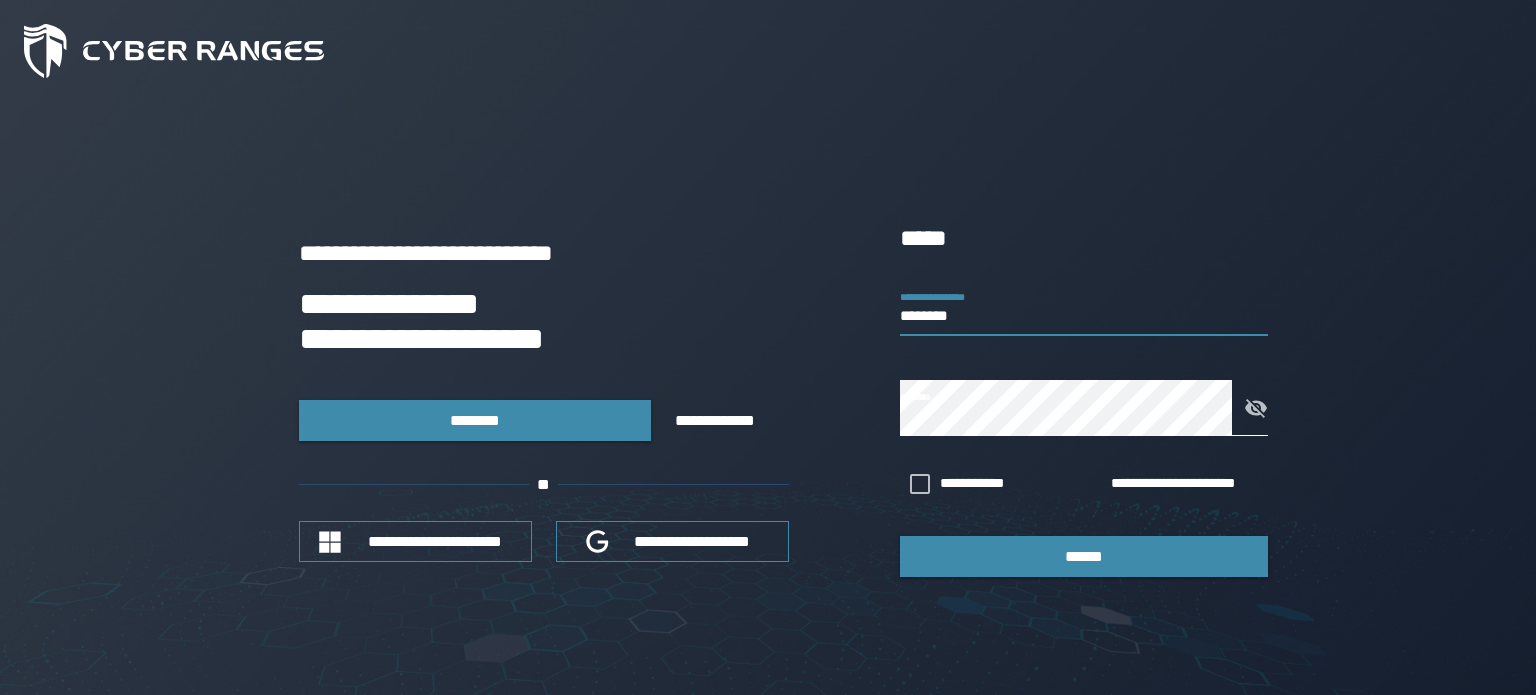 click 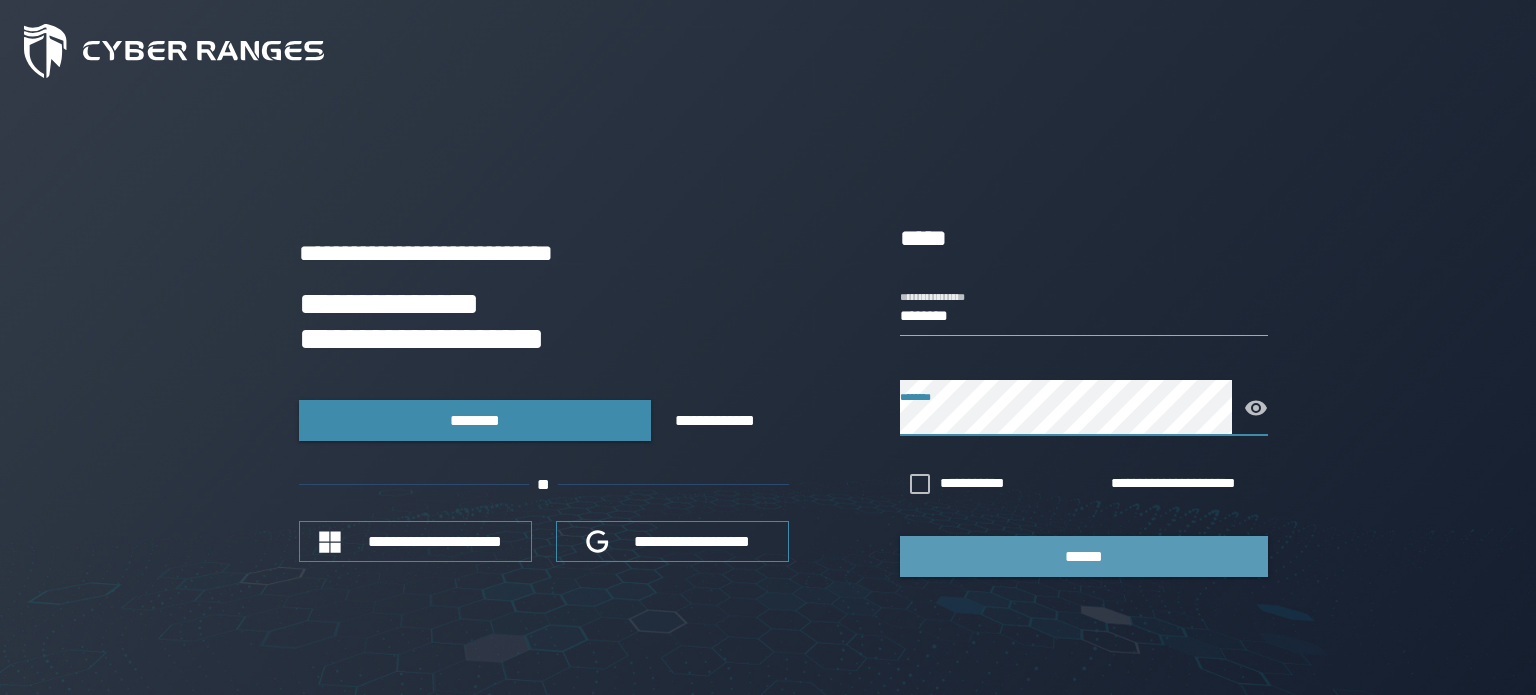 click on "******" at bounding box center (1084, 556) 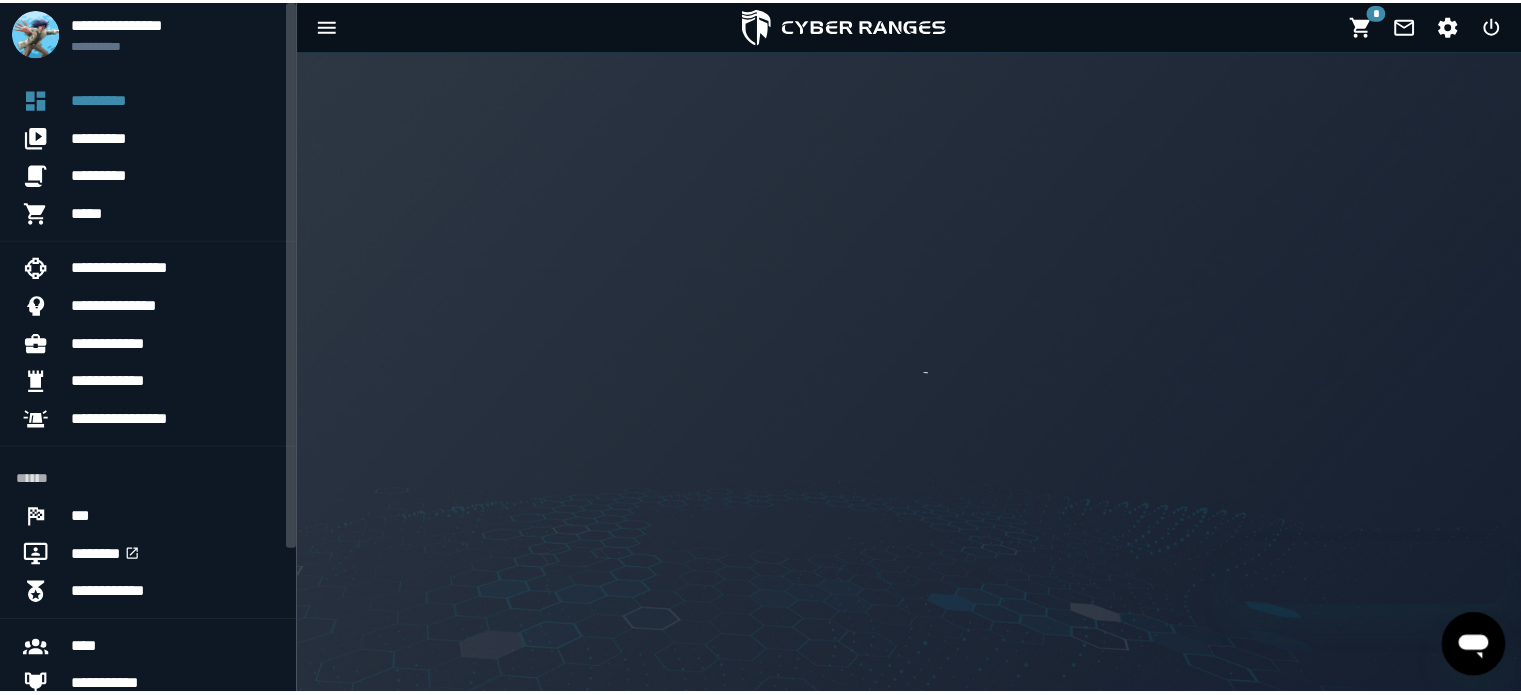 scroll, scrollTop: 0, scrollLeft: 0, axis: both 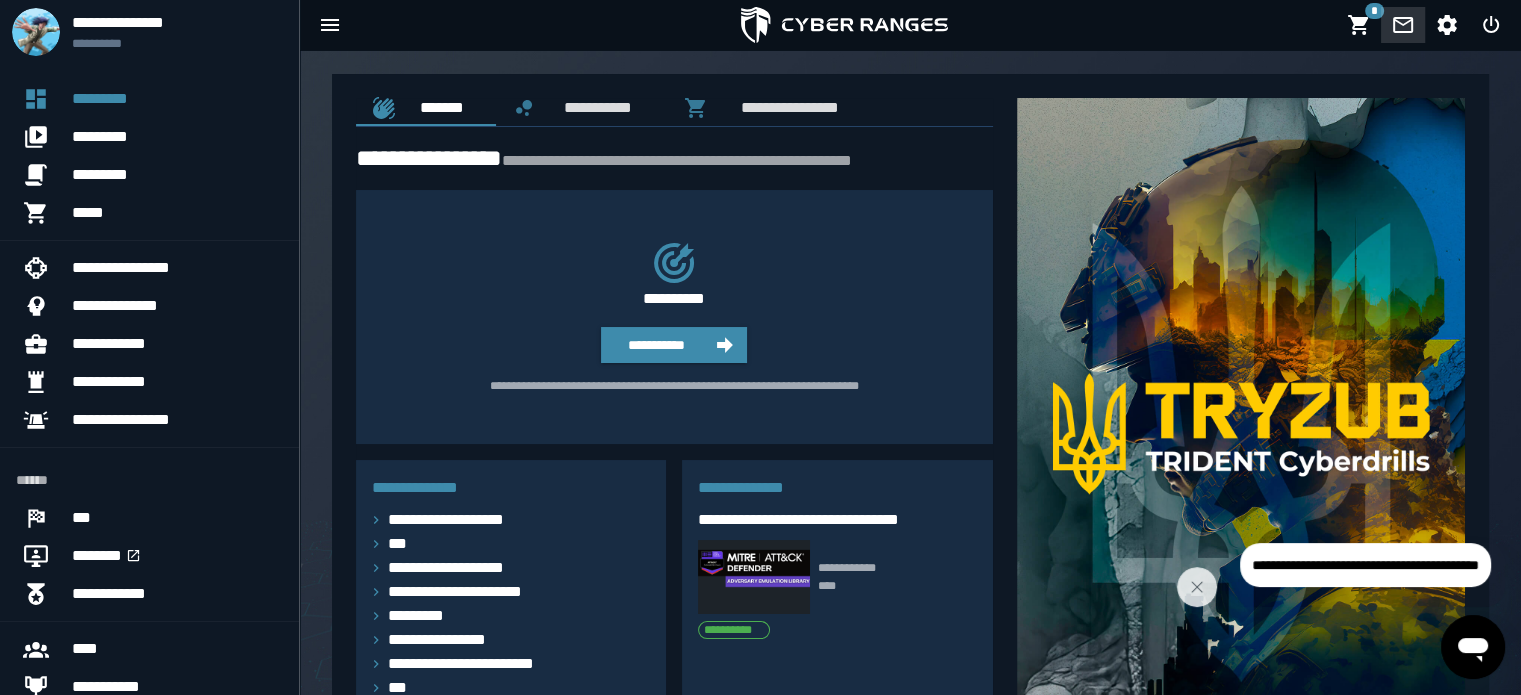 click 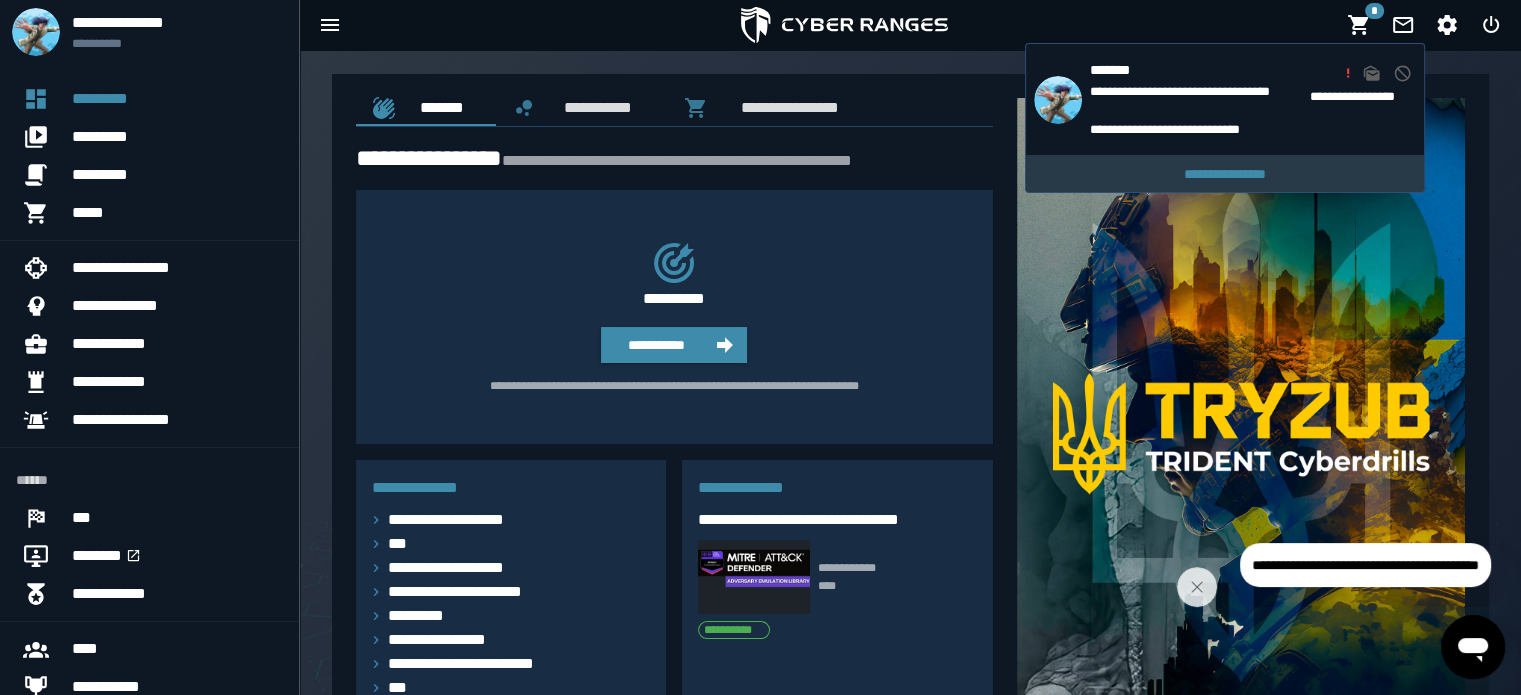 click on "**********" at bounding box center (1225, 174) 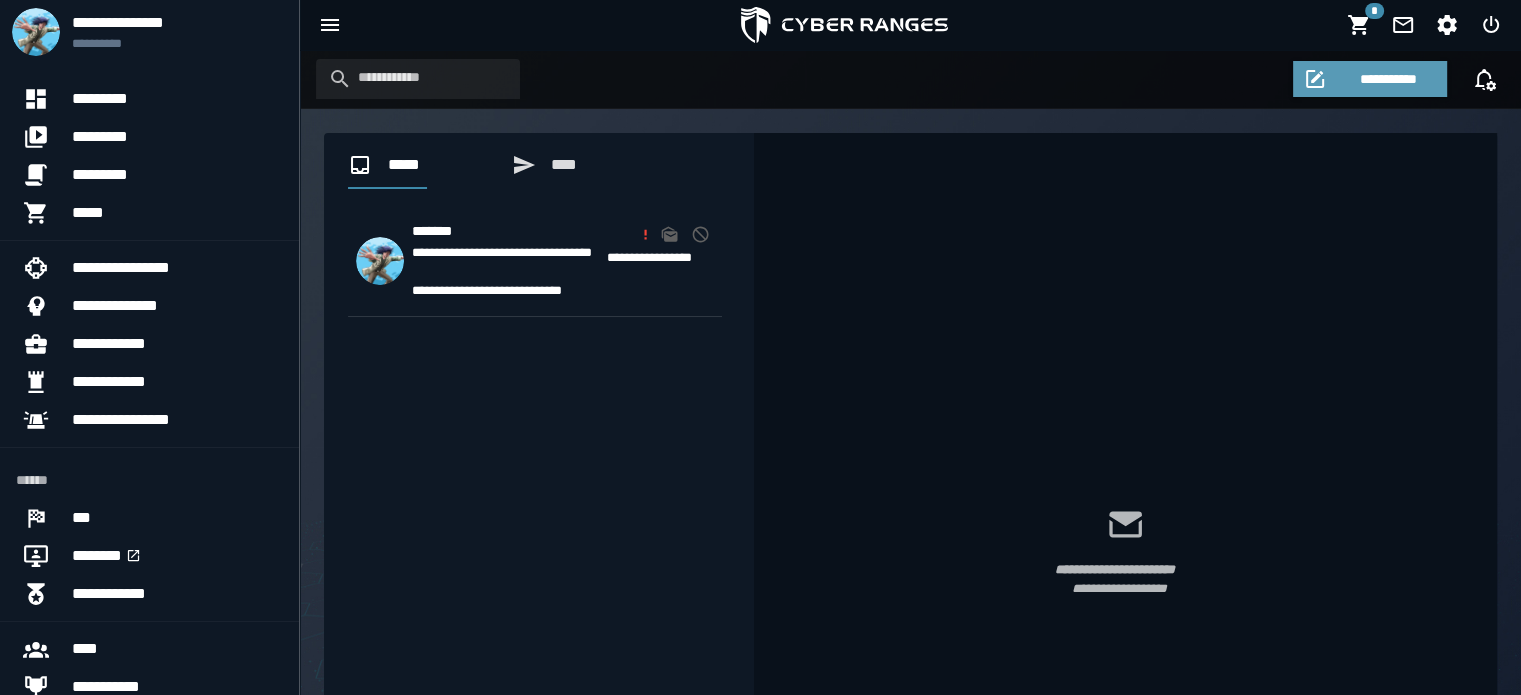 click on "**********" at bounding box center (1369, 79) 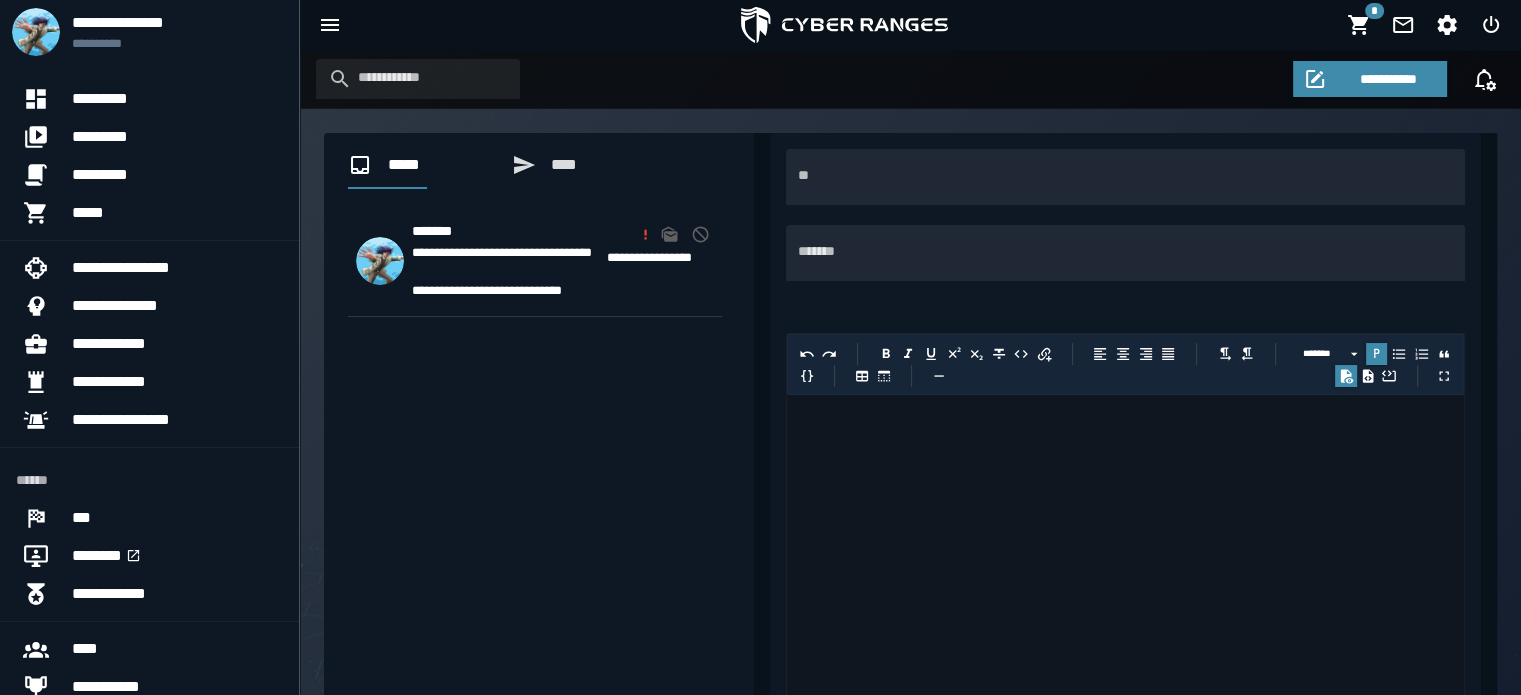 click 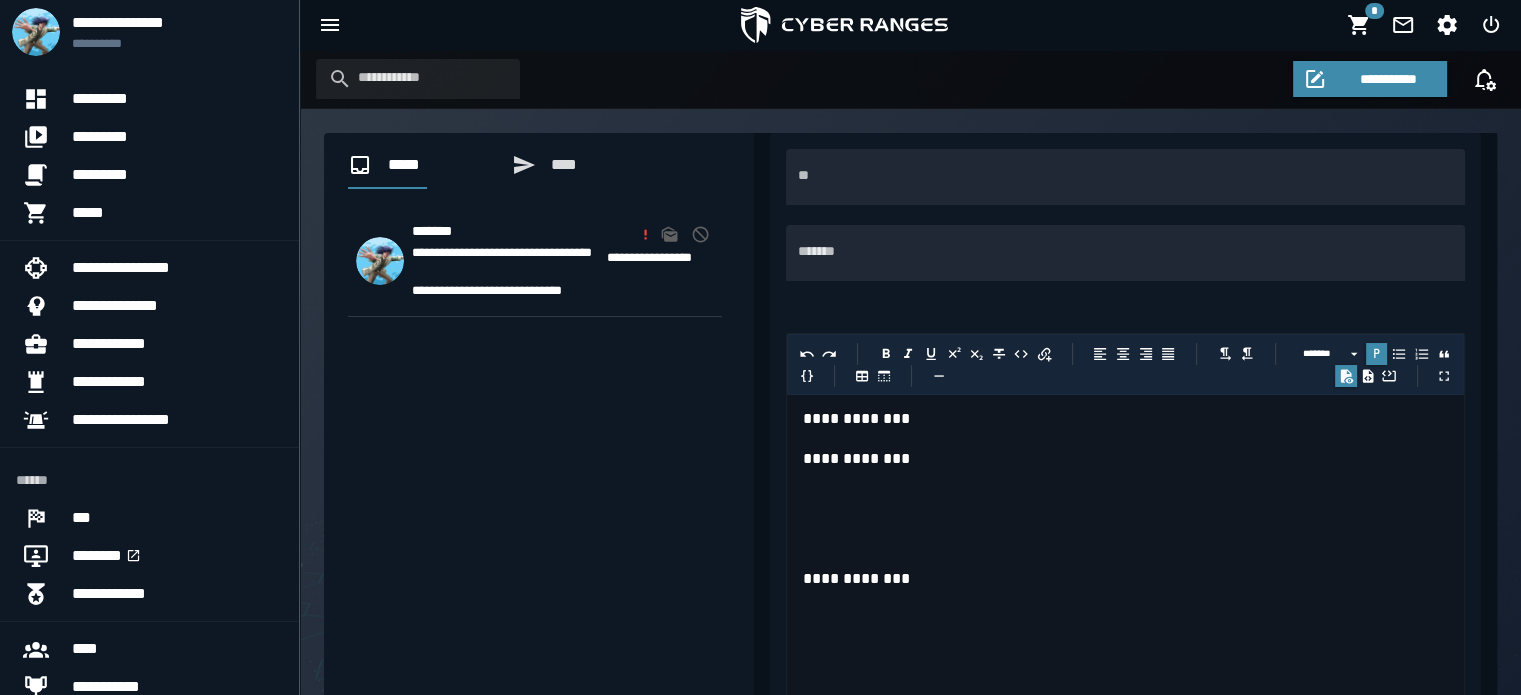 scroll, scrollTop: 18, scrollLeft: 0, axis: vertical 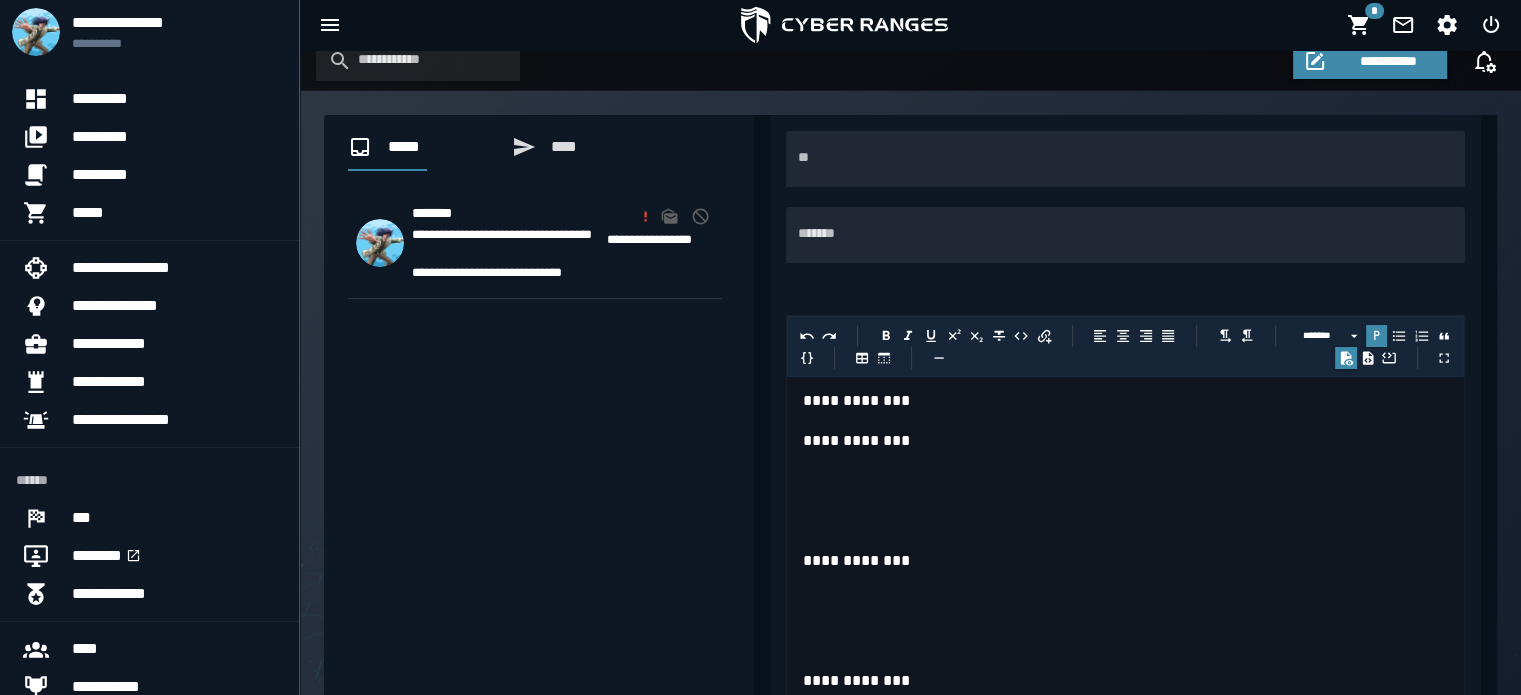 click on "**********" at bounding box center [1125, 441] 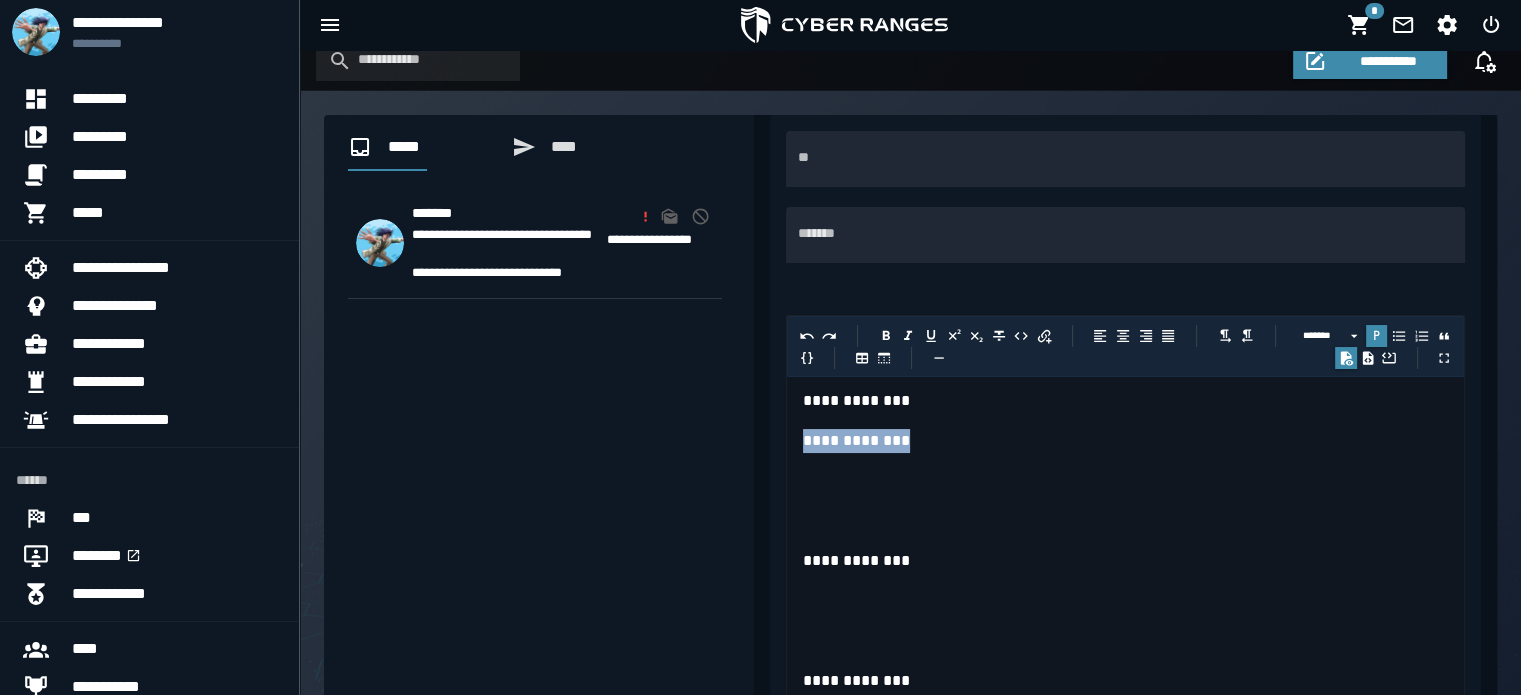 click on "**********" at bounding box center [1125, 441] 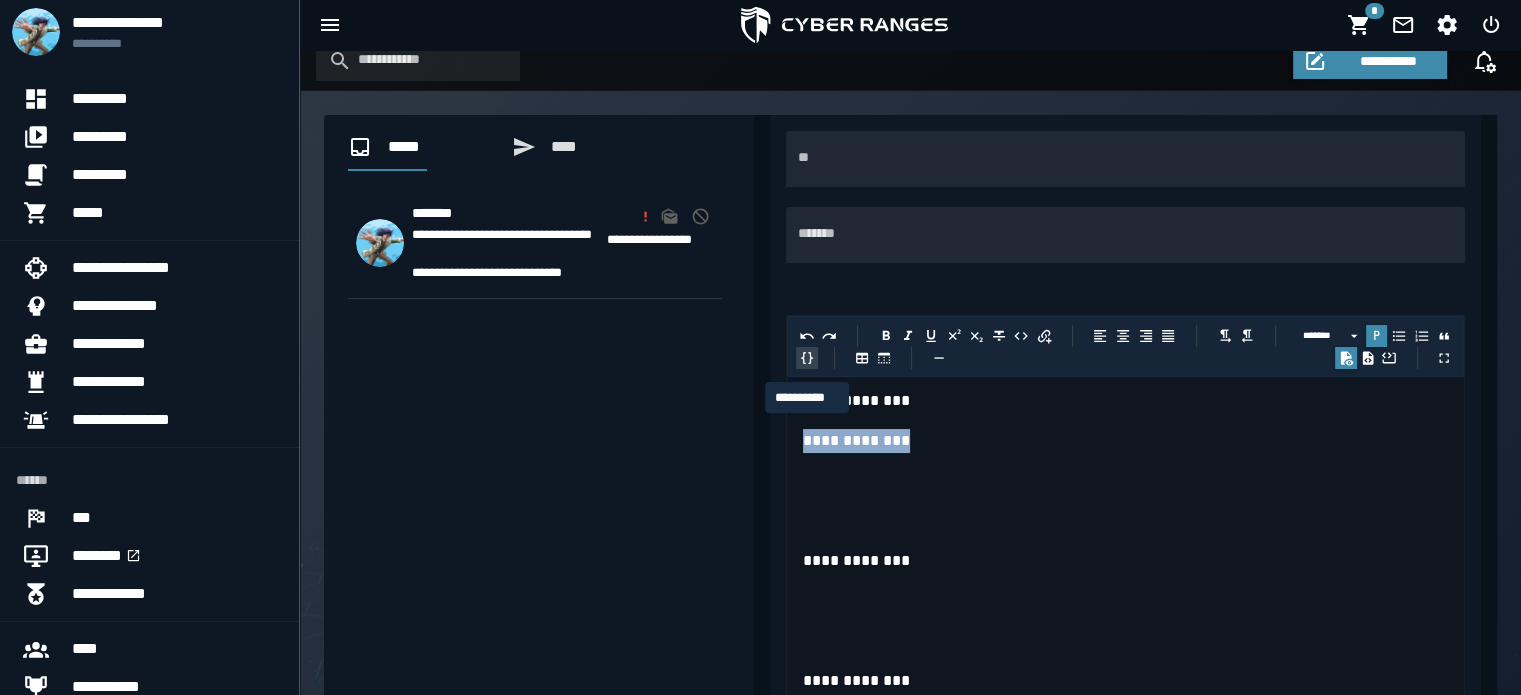 click 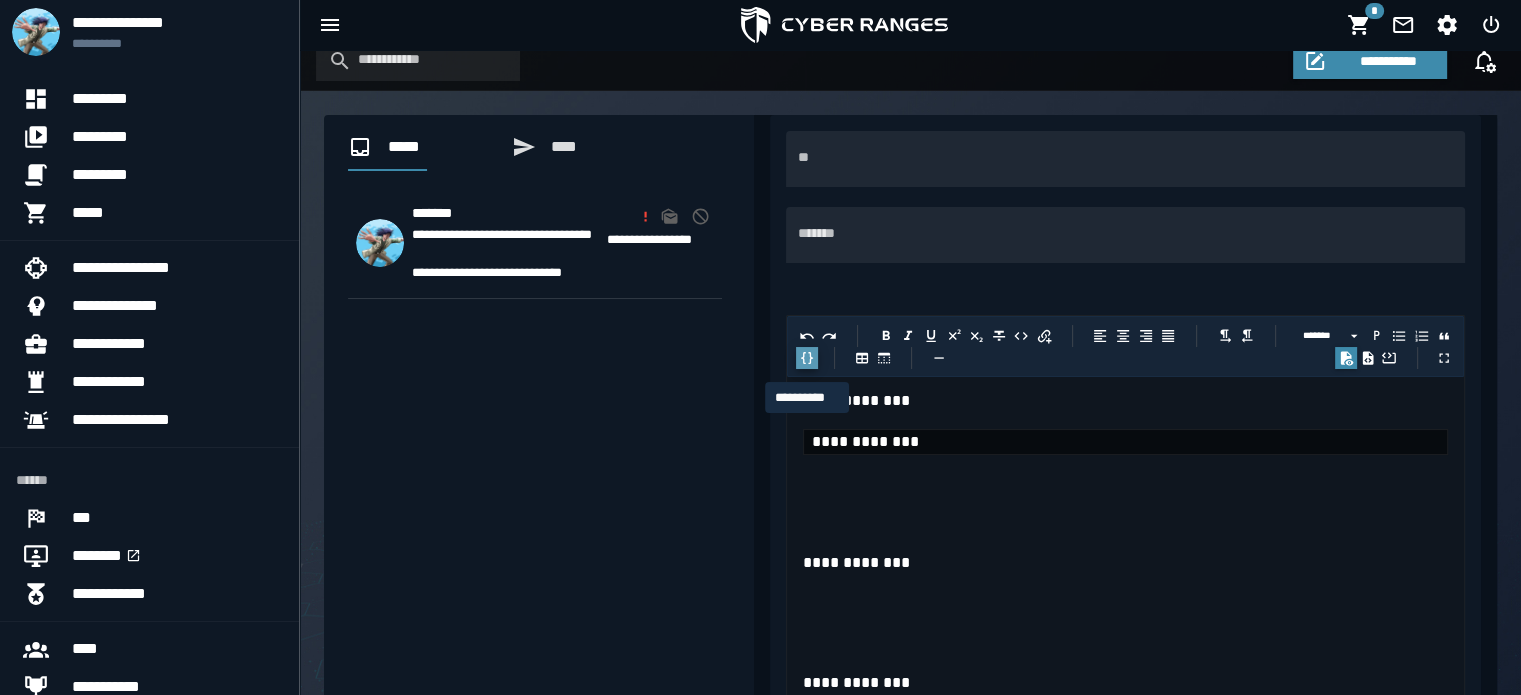 click 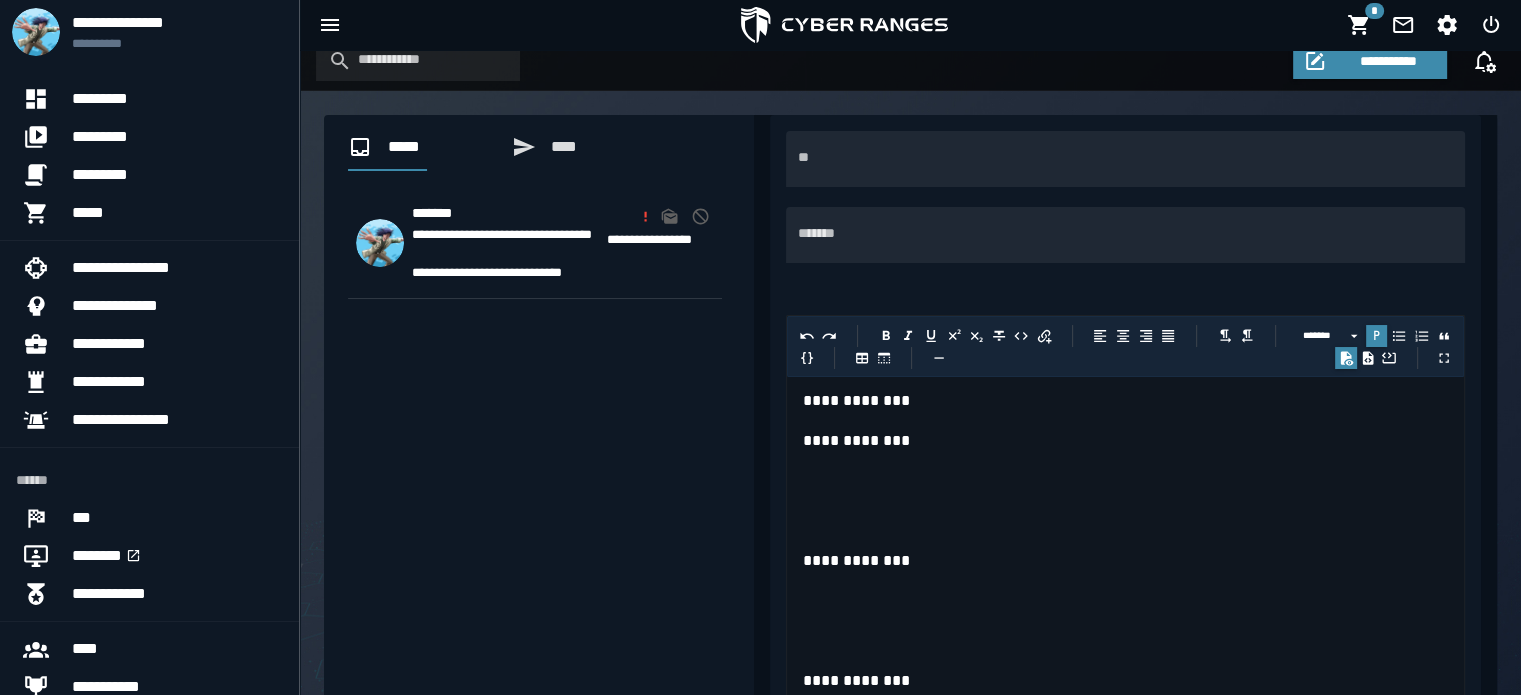 click at bounding box center (1125, 481) 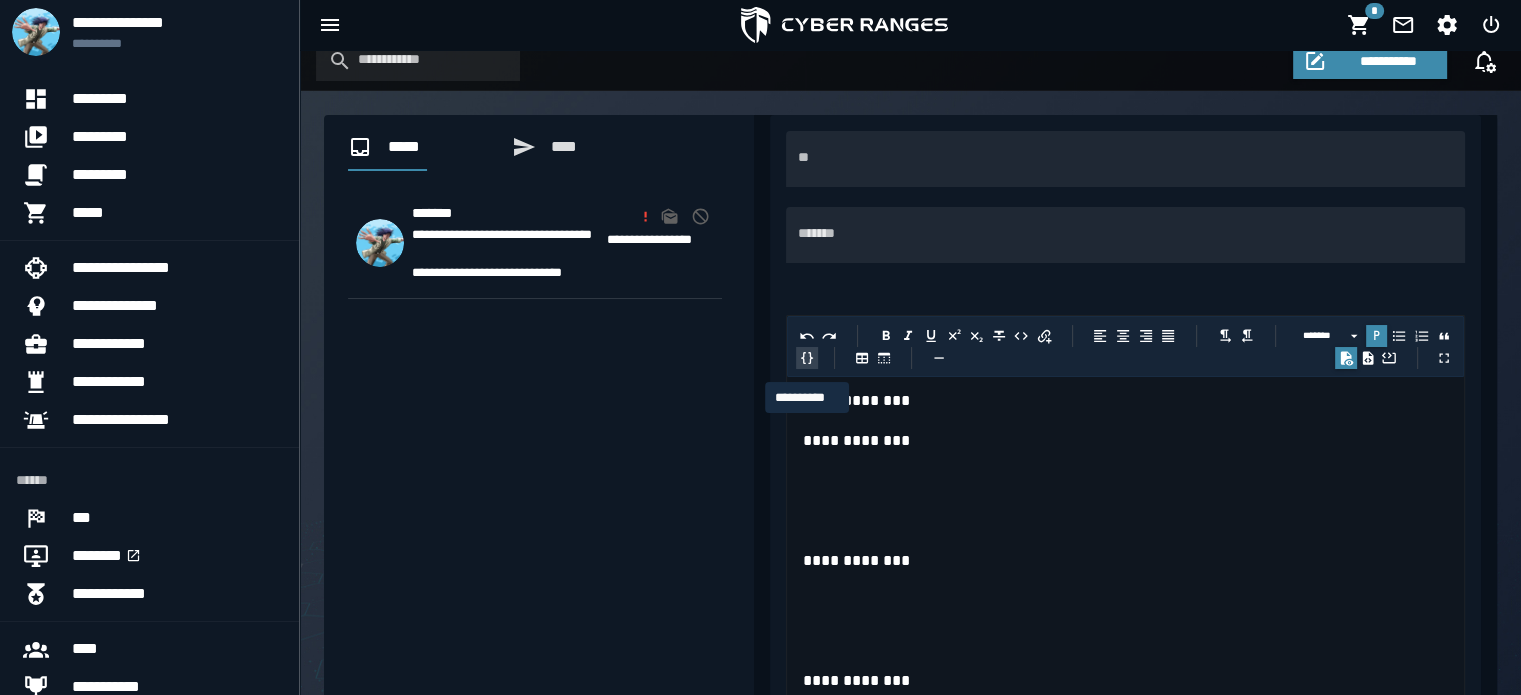click 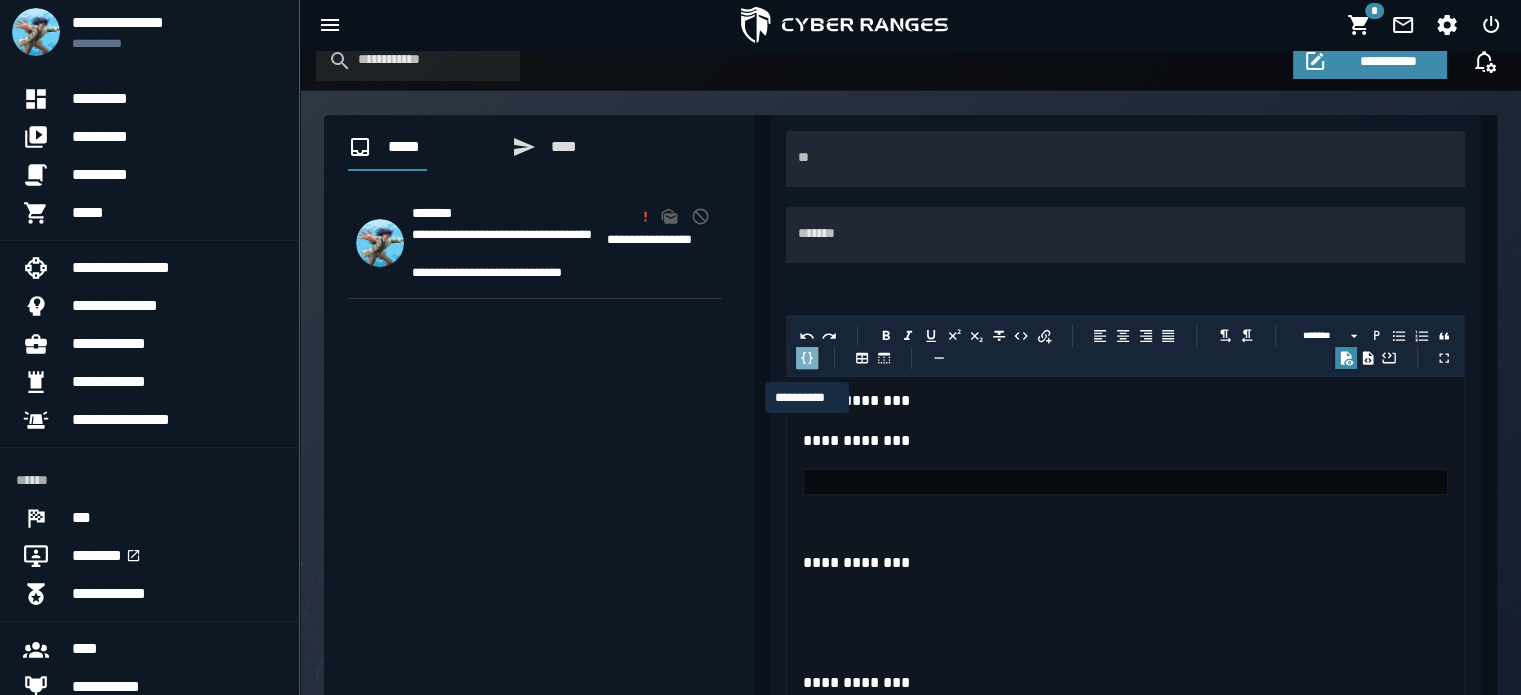 click 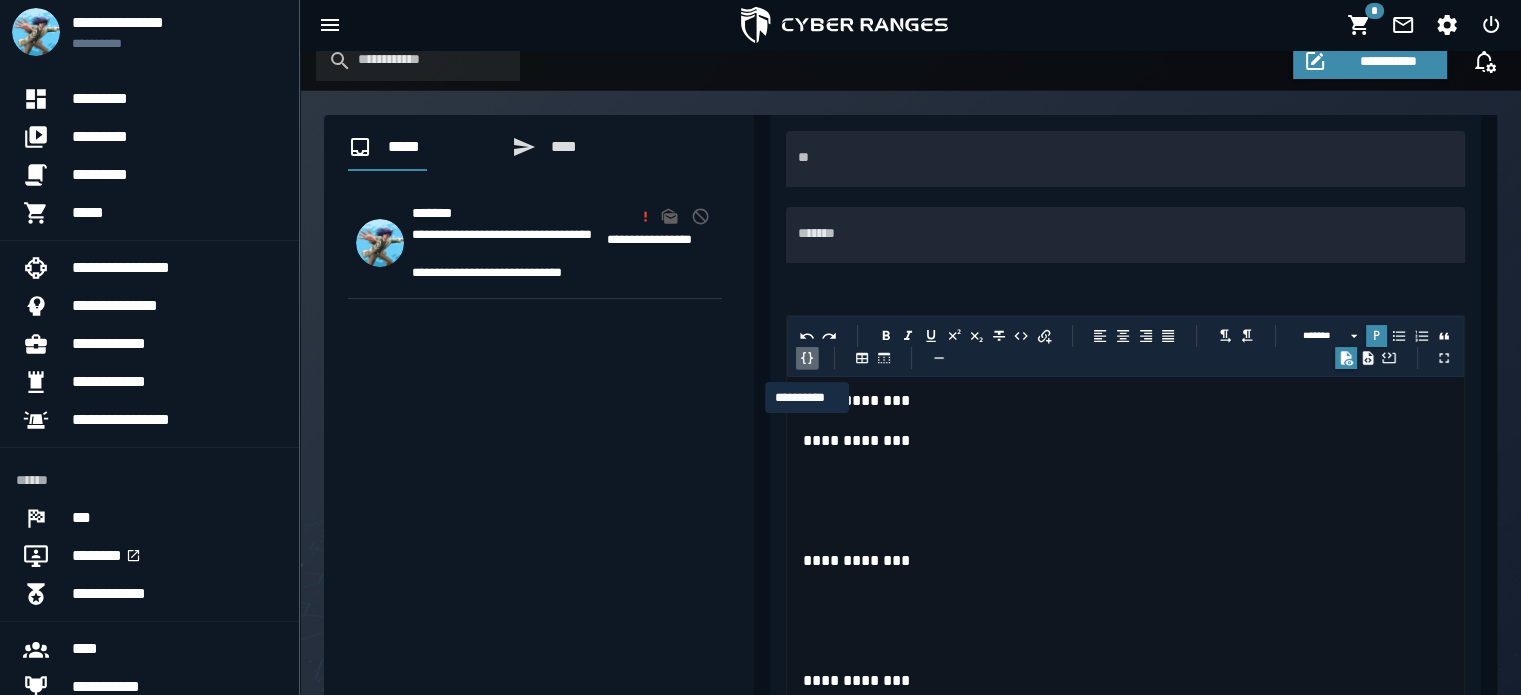 click 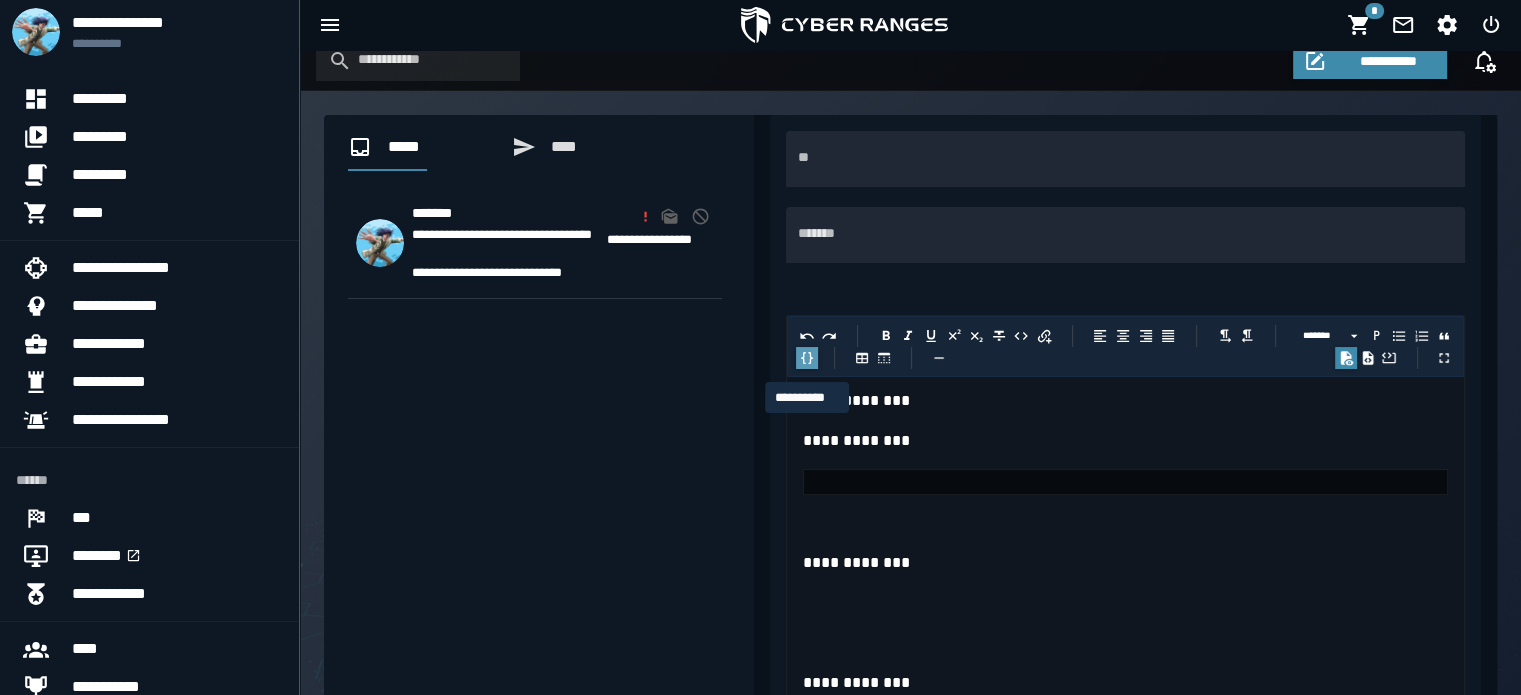 click 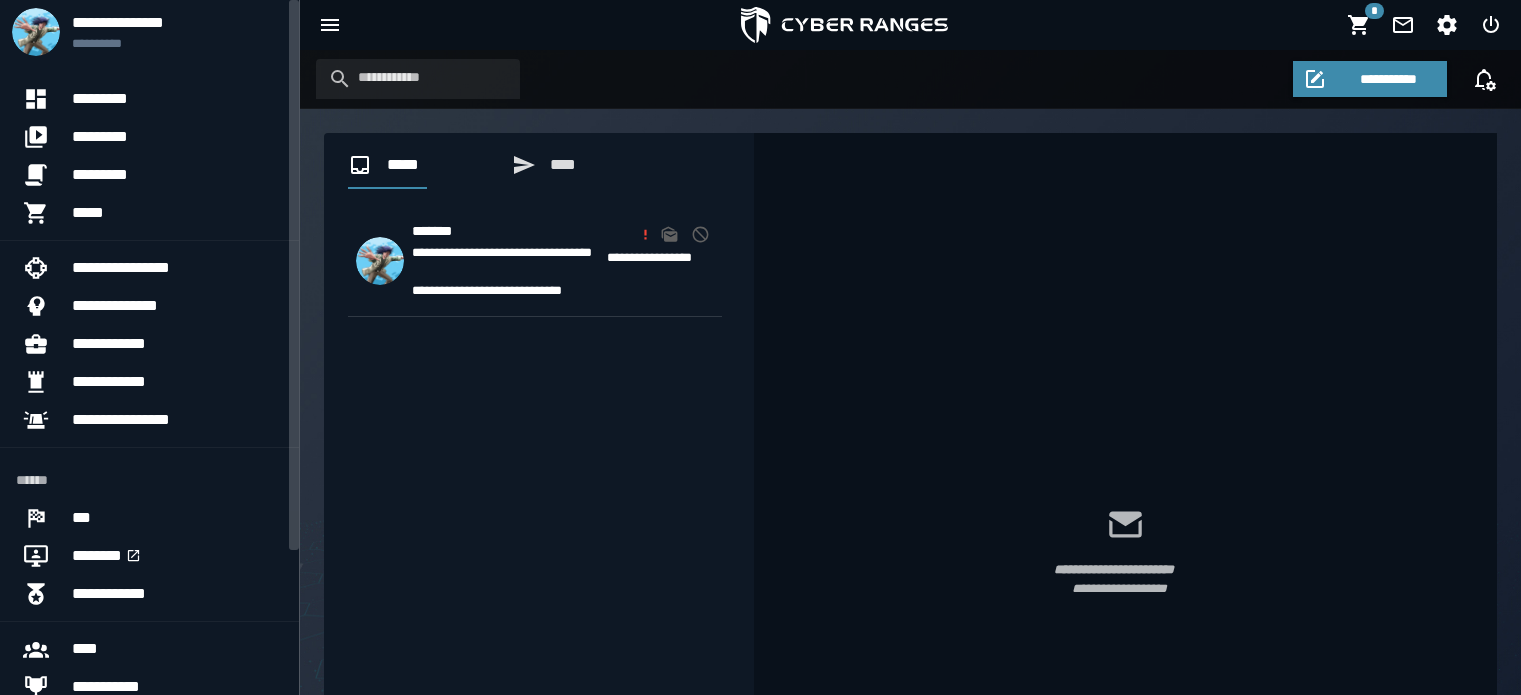 scroll, scrollTop: 0, scrollLeft: 0, axis: both 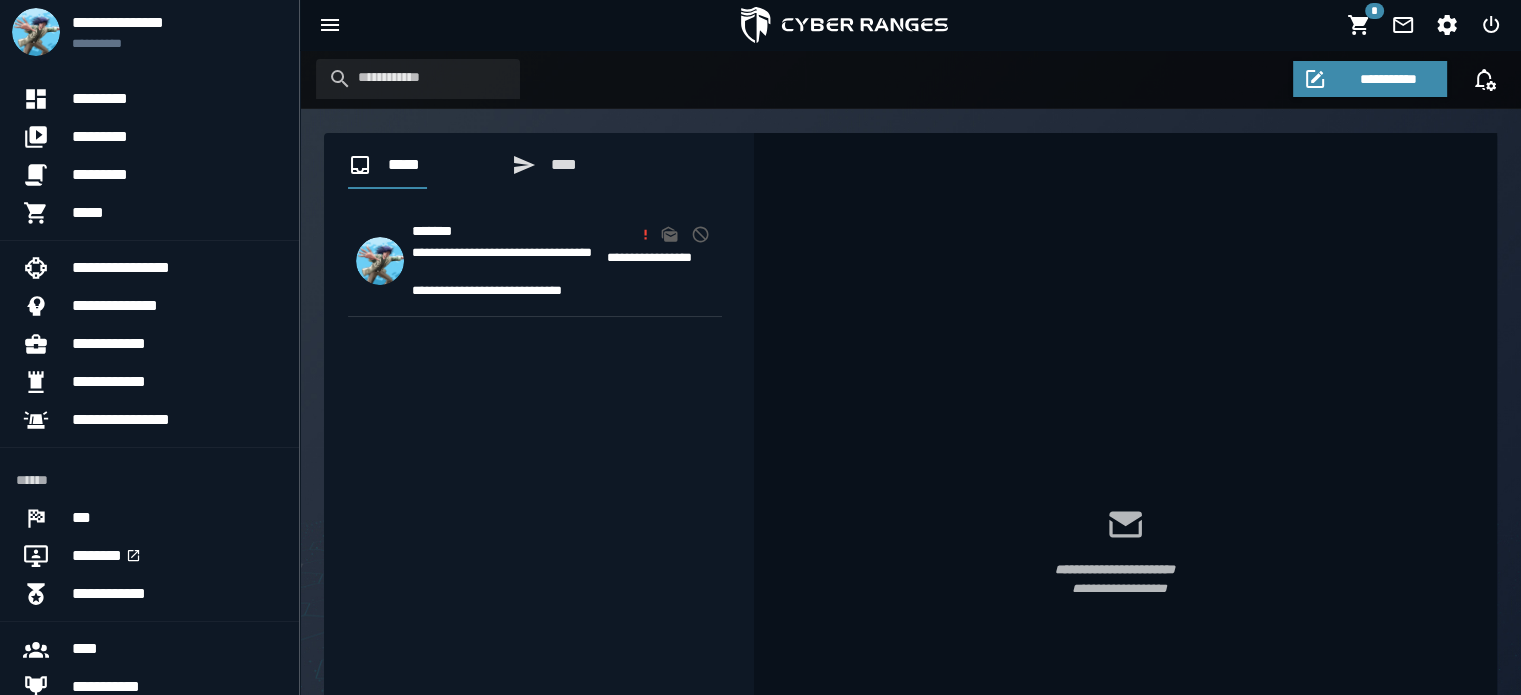 click on "**********" 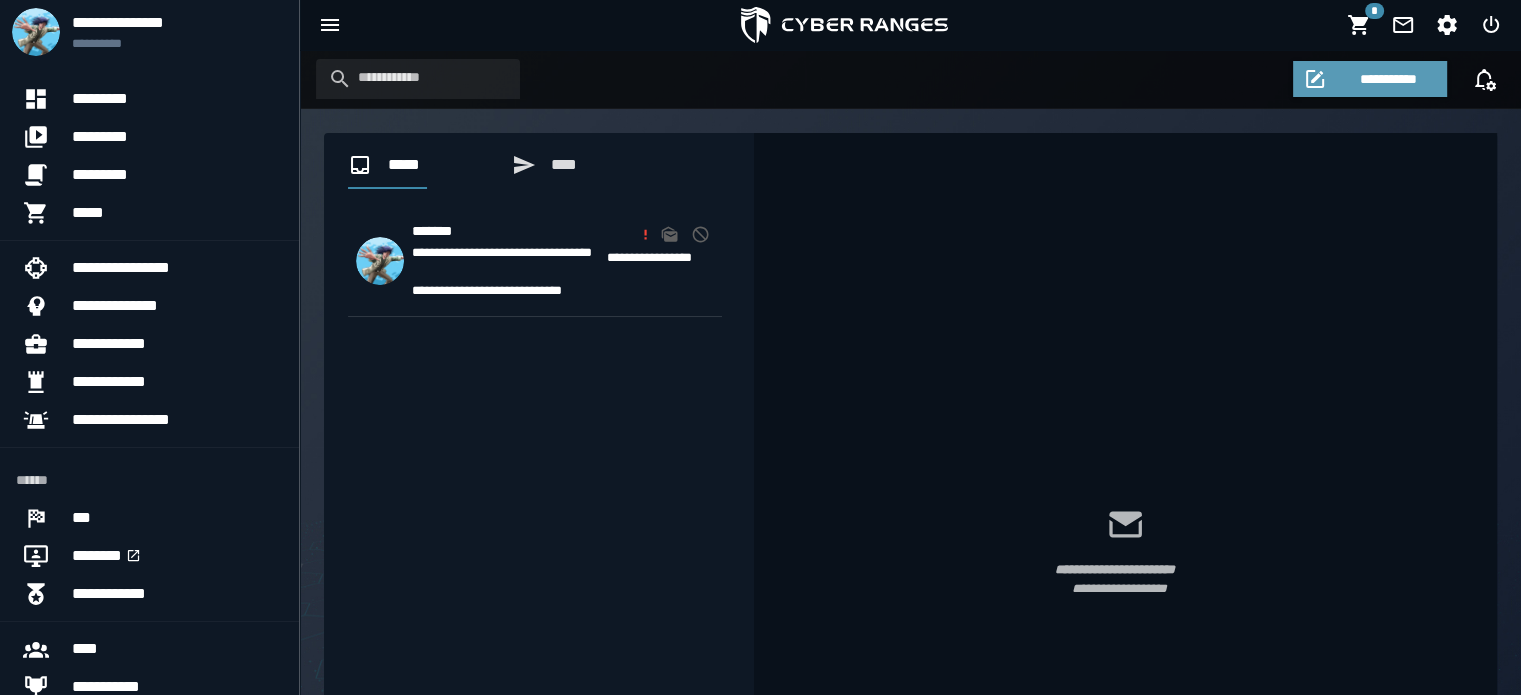 click on "**********" at bounding box center [1387, 79] 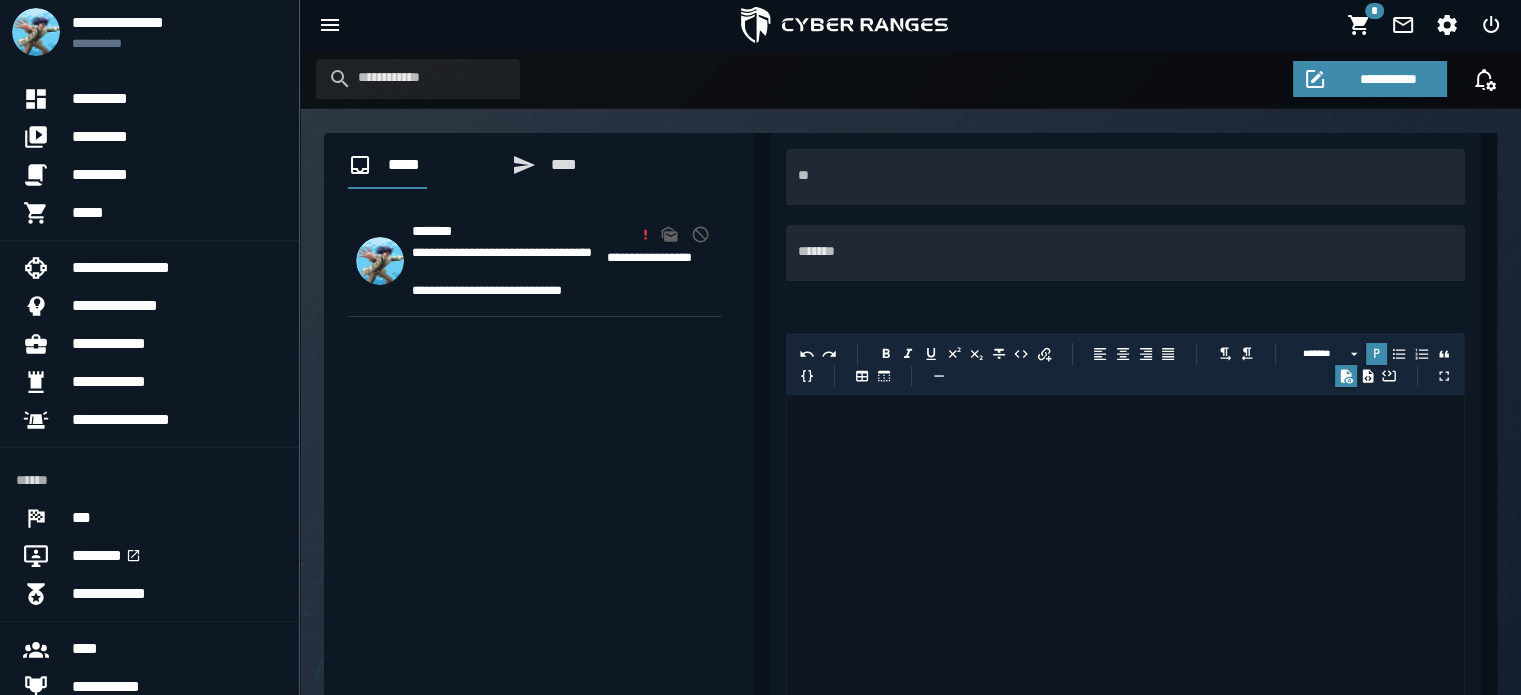 click 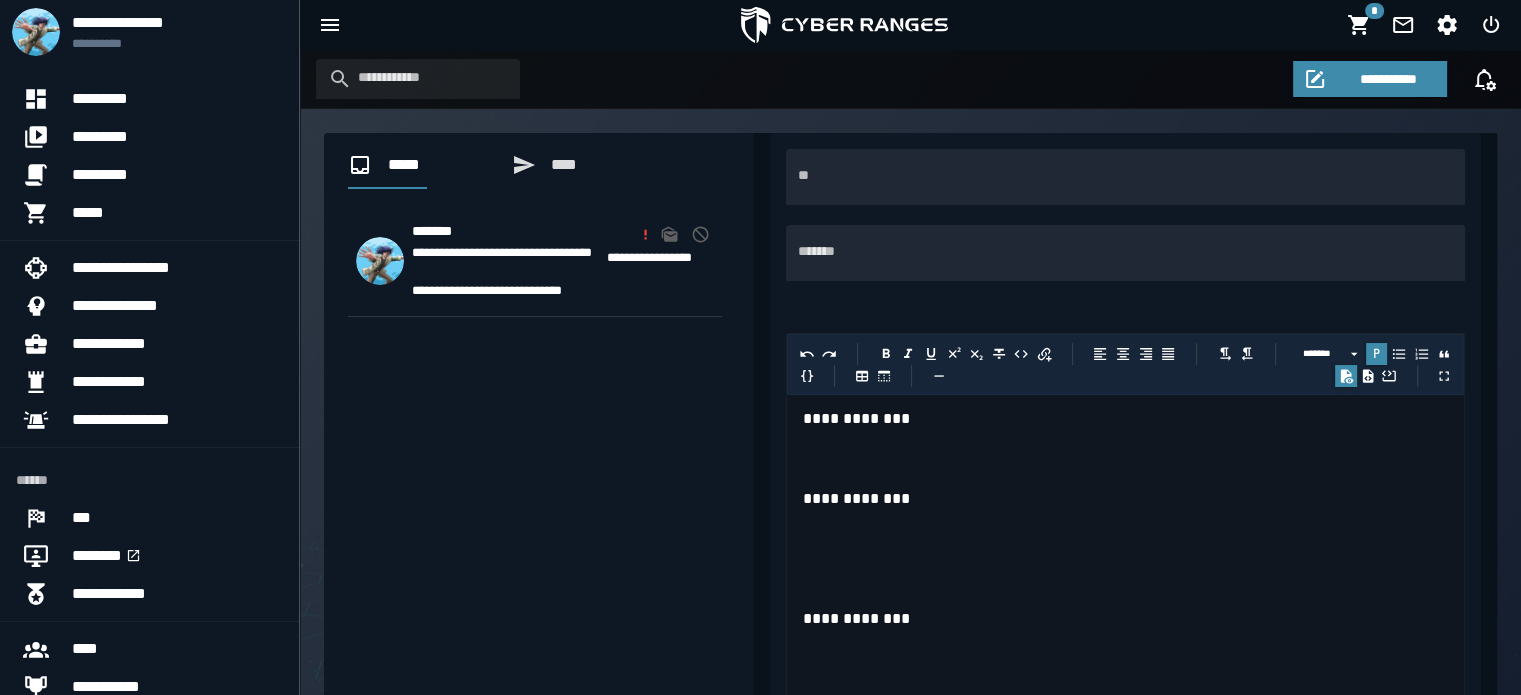 click on "**********" at bounding box center [1125, 499] 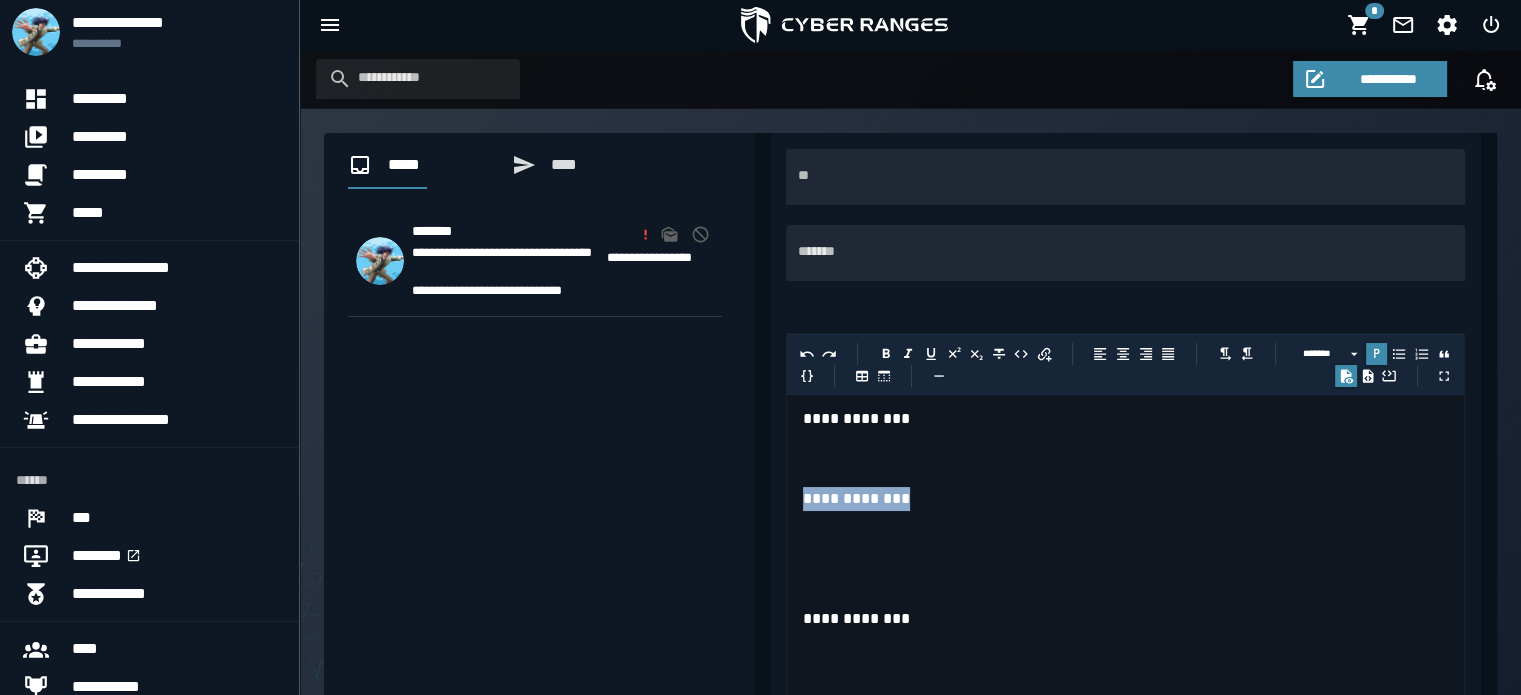 click on "**********" at bounding box center (1125, 499) 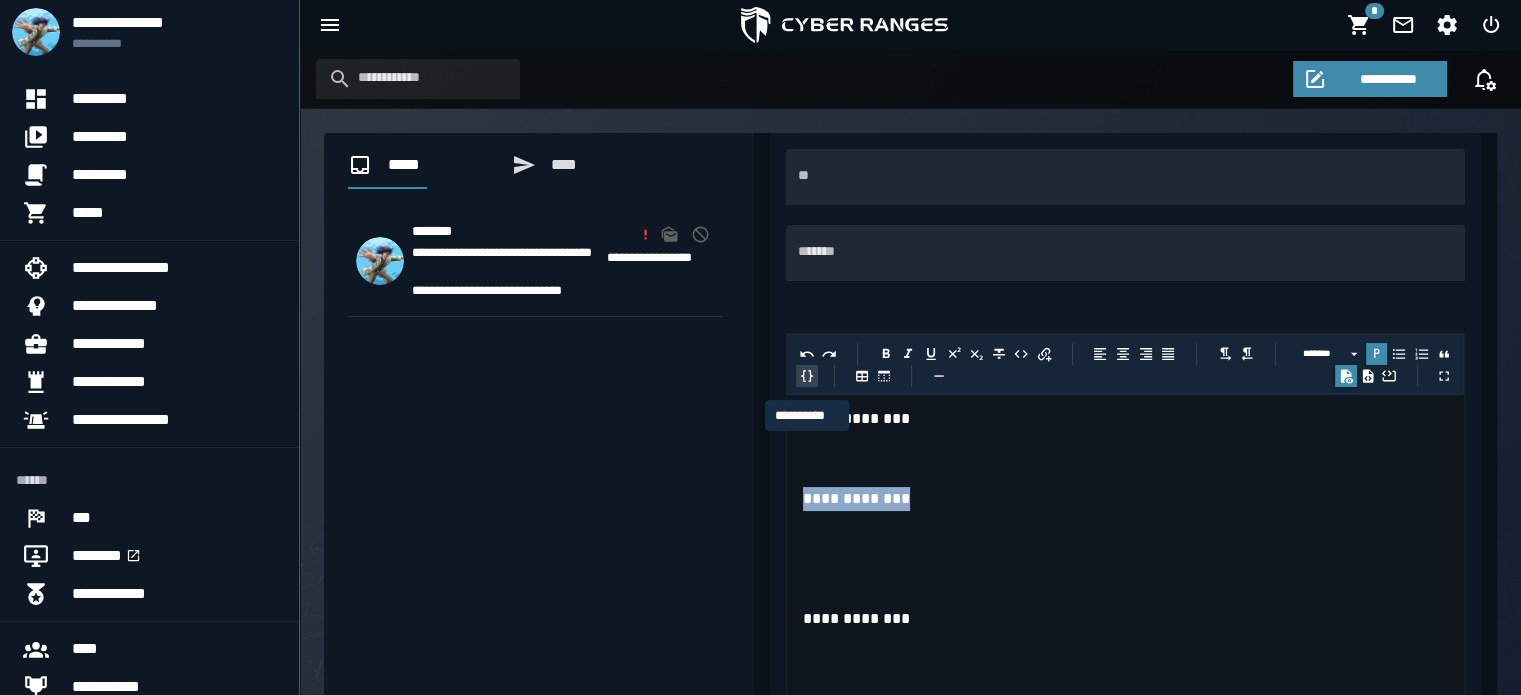 click 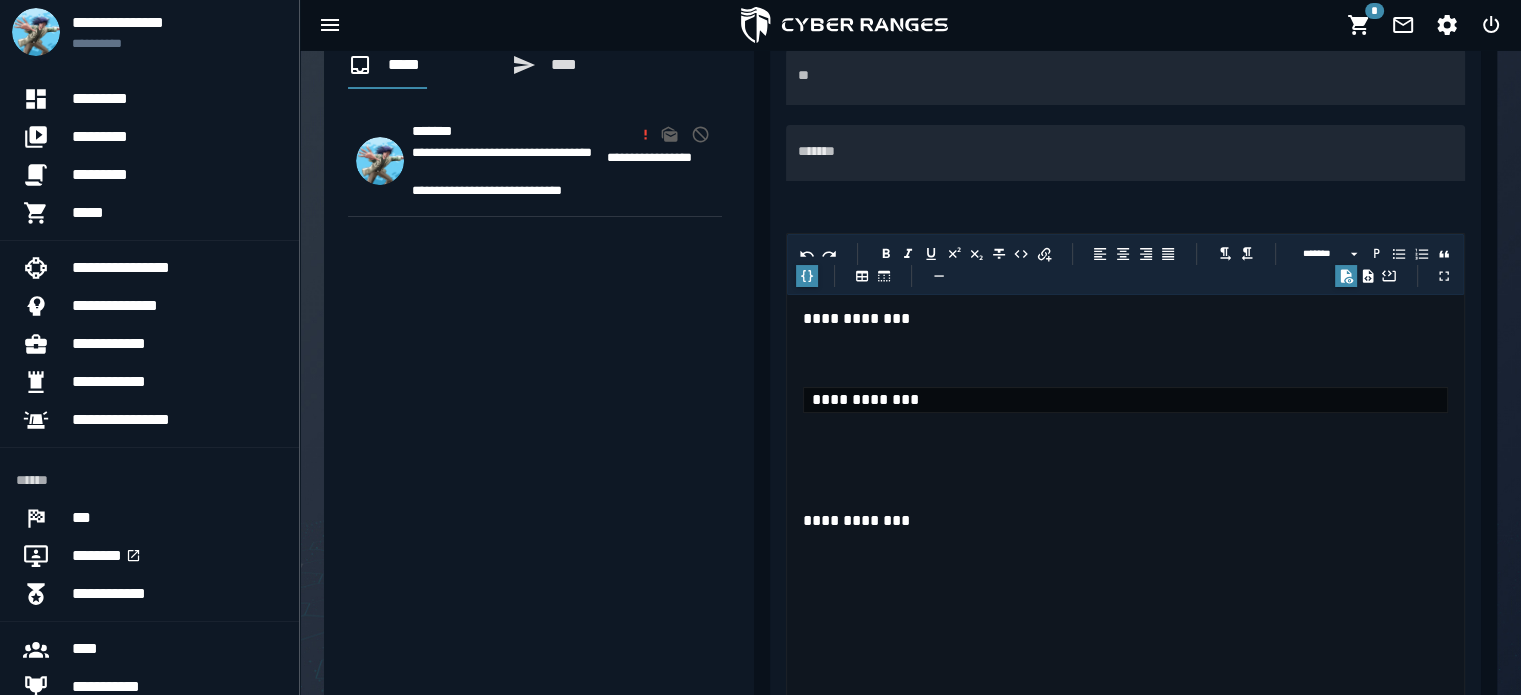 scroll, scrollTop: 0, scrollLeft: 0, axis: both 